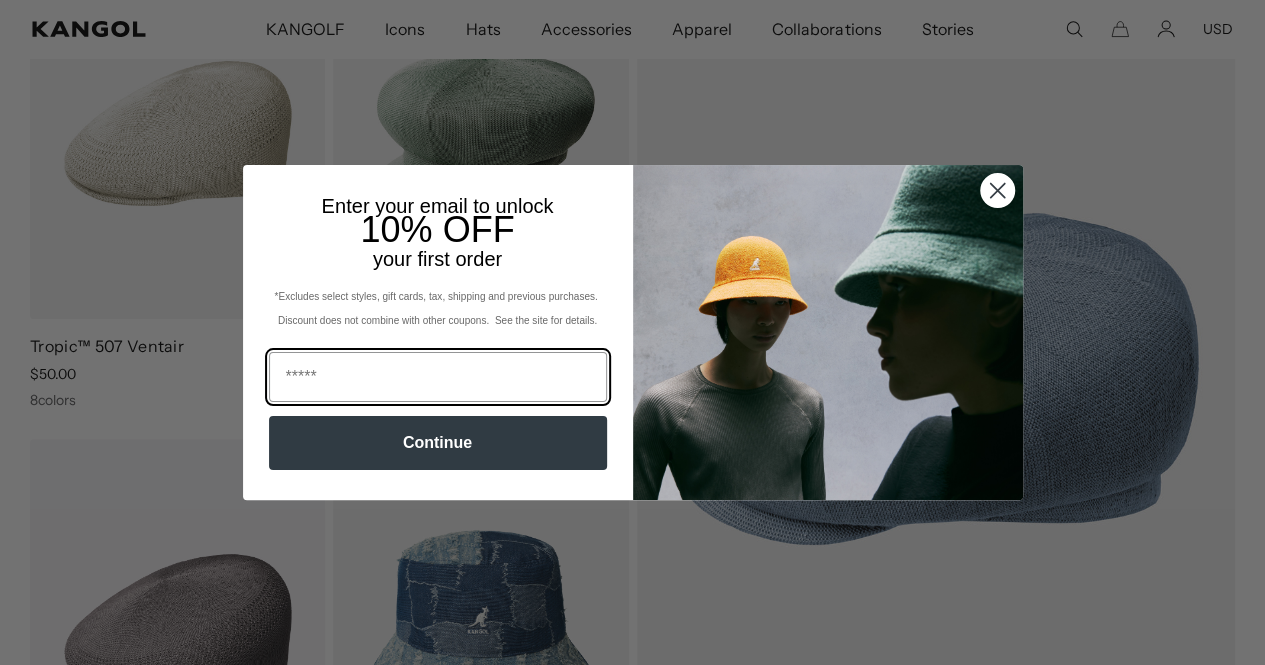 scroll, scrollTop: 0, scrollLeft: 0, axis: both 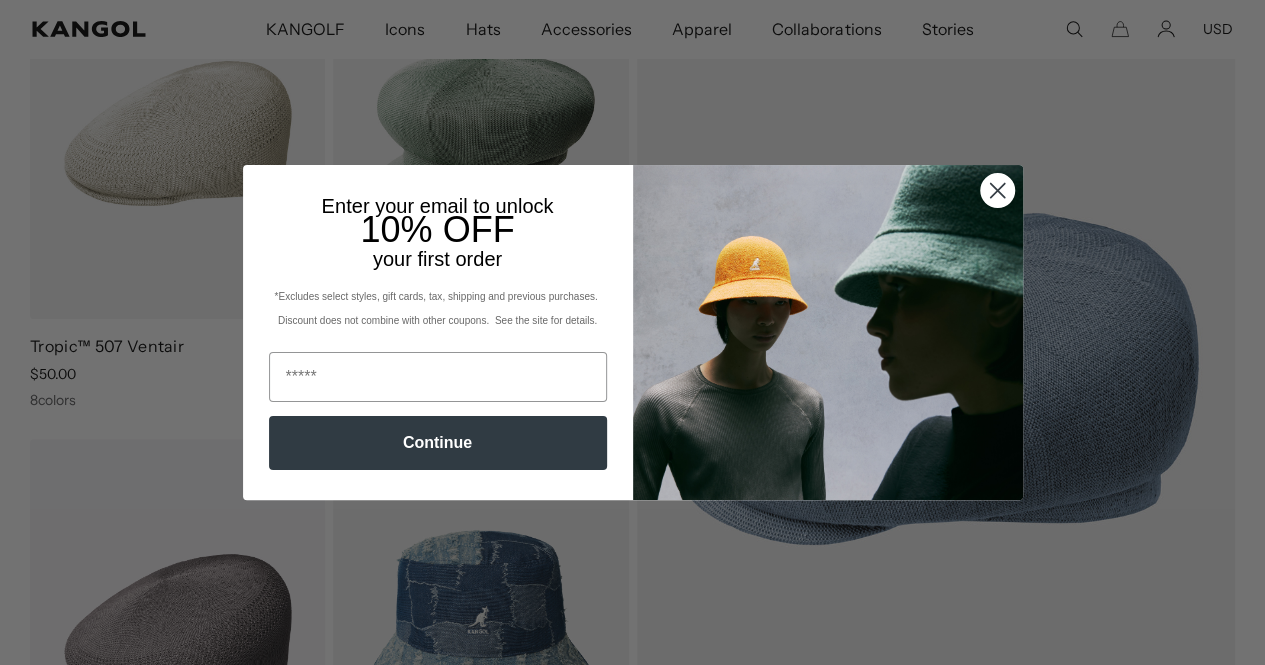click 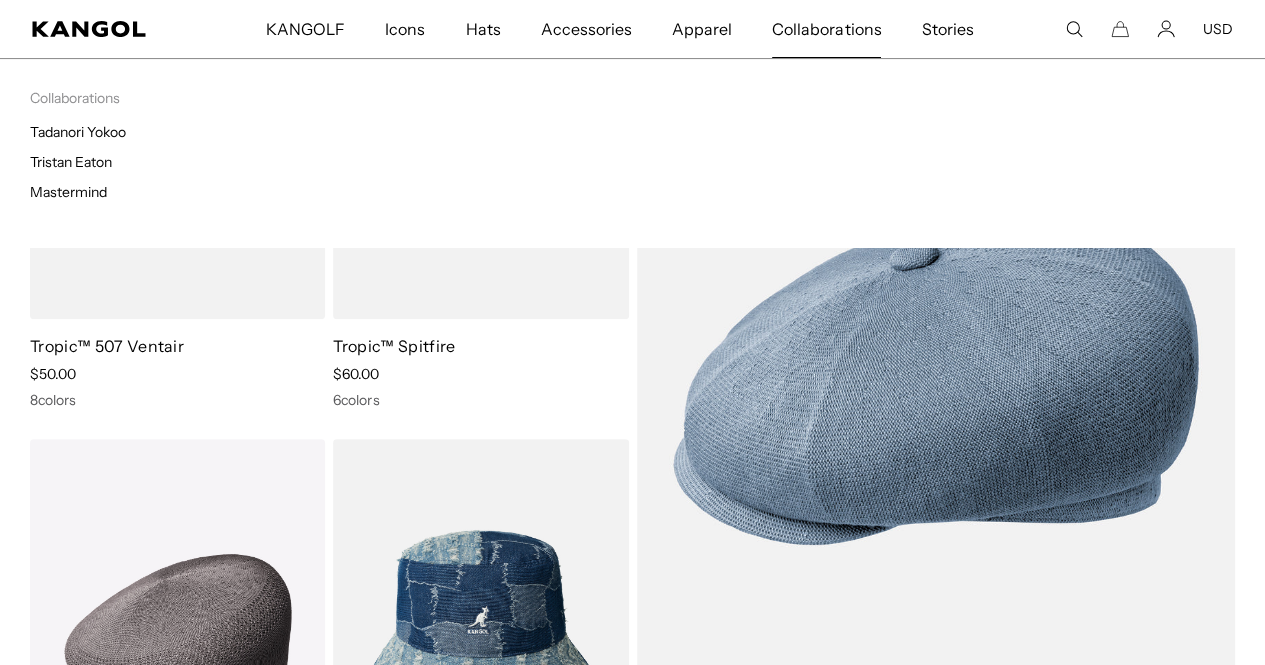 click on "Collaborations" at bounding box center [826, 29] 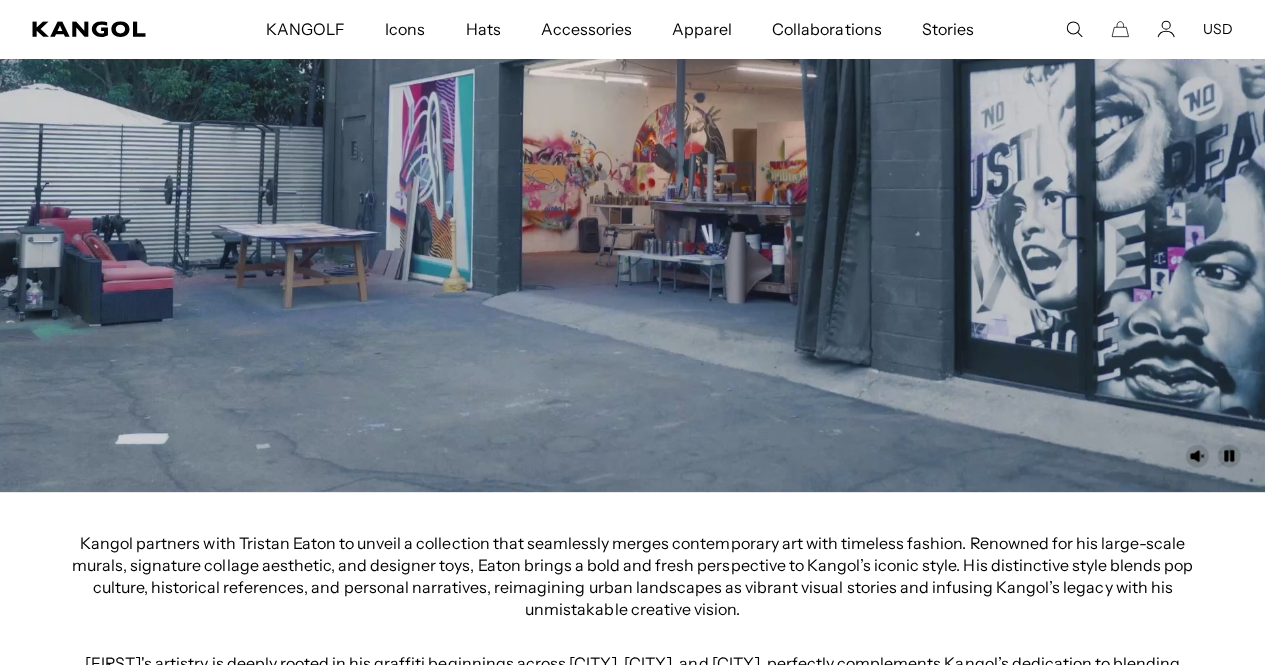 scroll, scrollTop: 521, scrollLeft: 0, axis: vertical 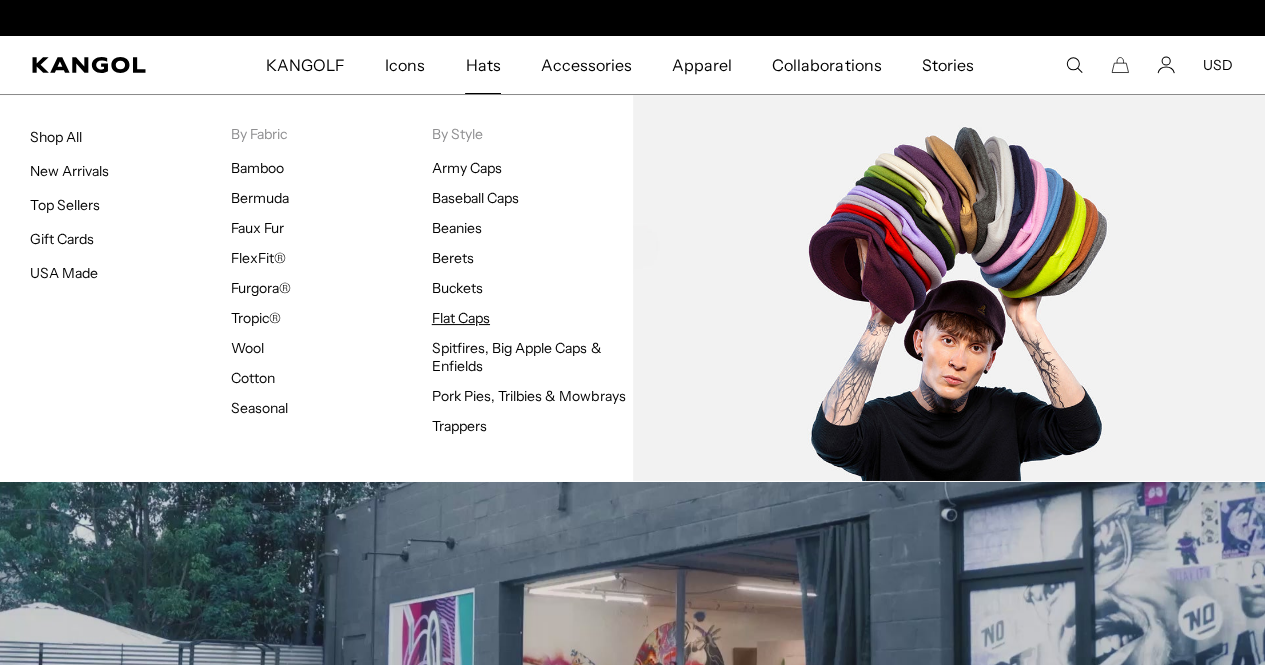 click on "Flat Caps" at bounding box center (461, 318) 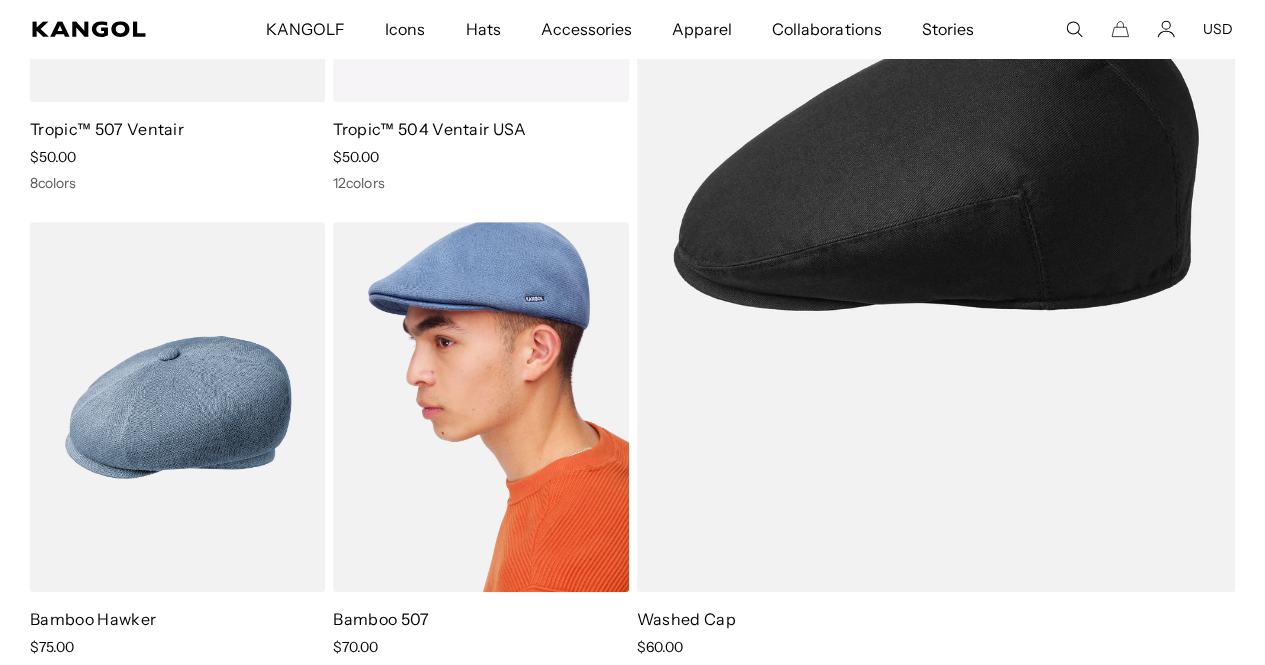 scroll, scrollTop: 0, scrollLeft: 0, axis: both 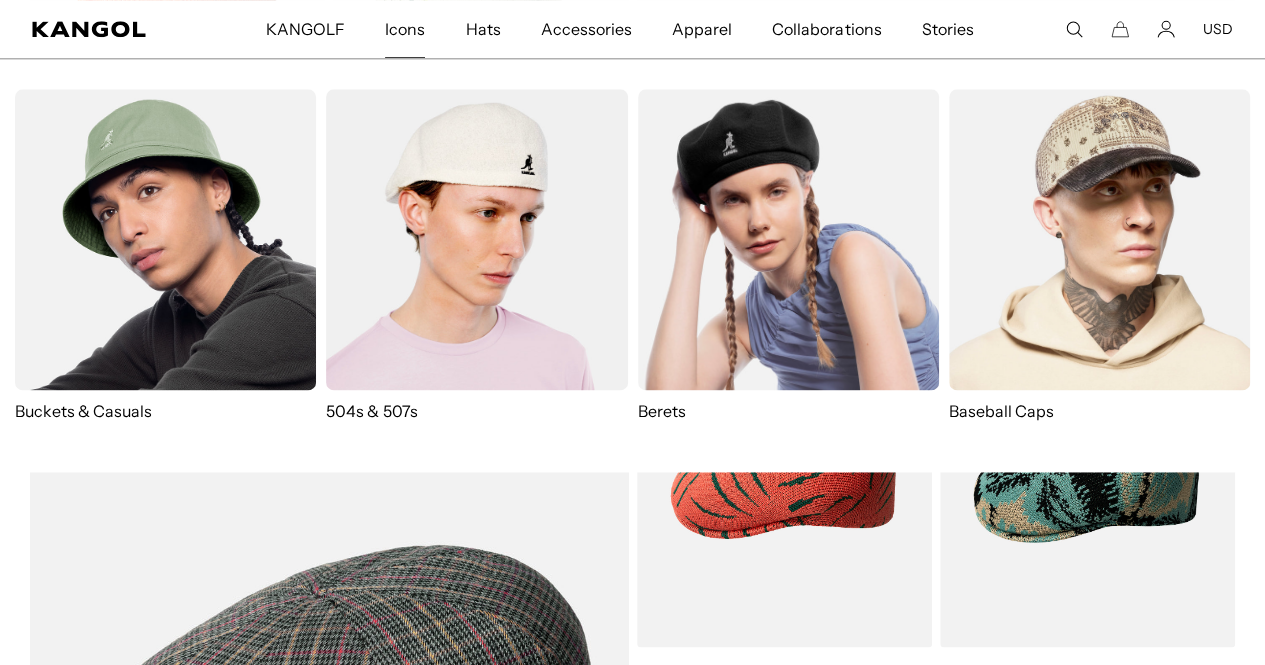 click on "Icons" at bounding box center [405, 29] 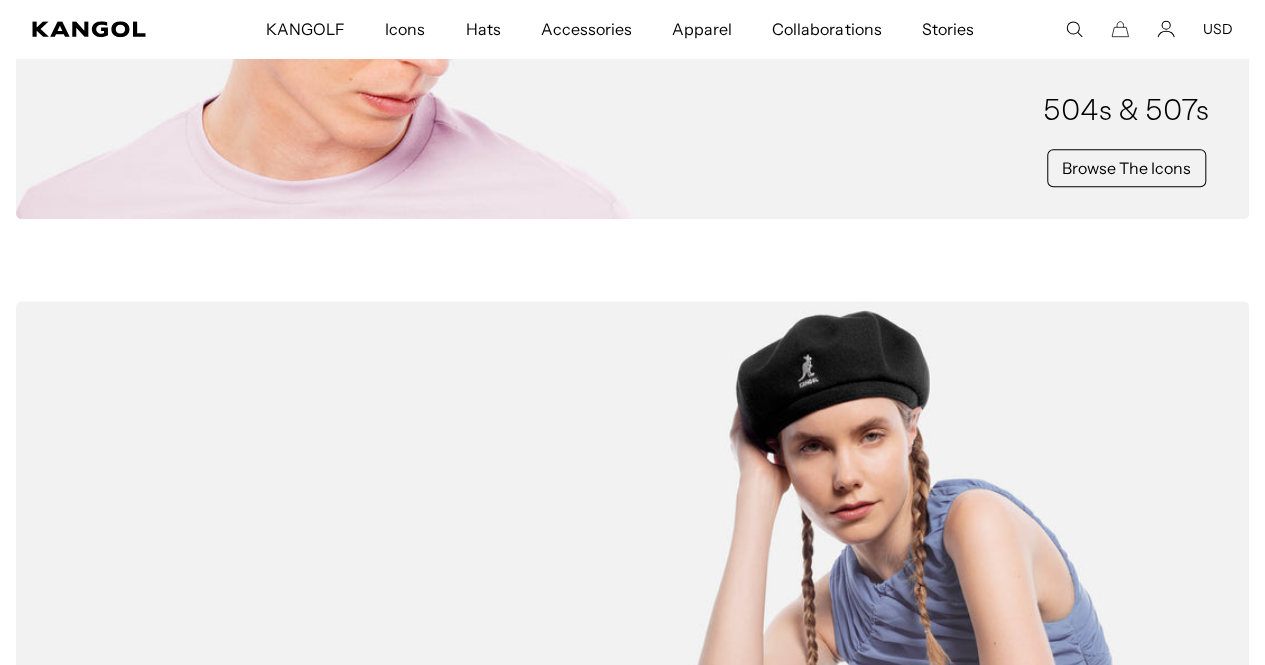 scroll, scrollTop: 755, scrollLeft: 0, axis: vertical 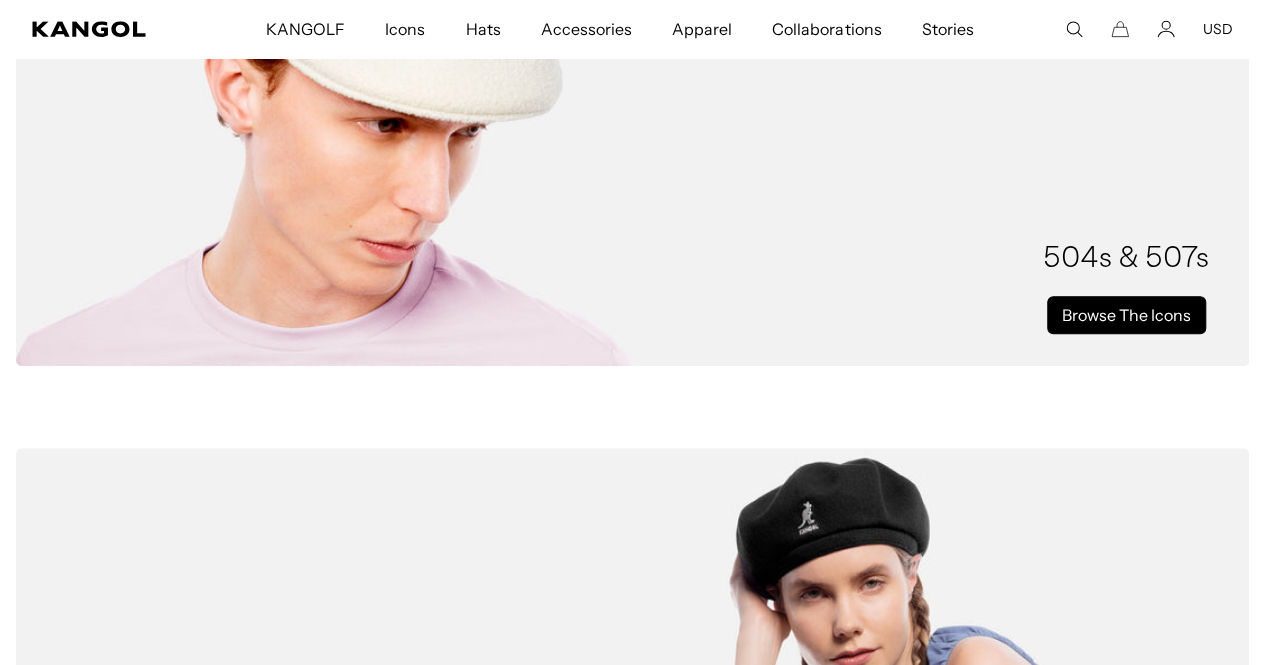 drag, startPoint x: 1070, startPoint y: 322, endPoint x: 1103, endPoint y: 310, distance: 35.1141 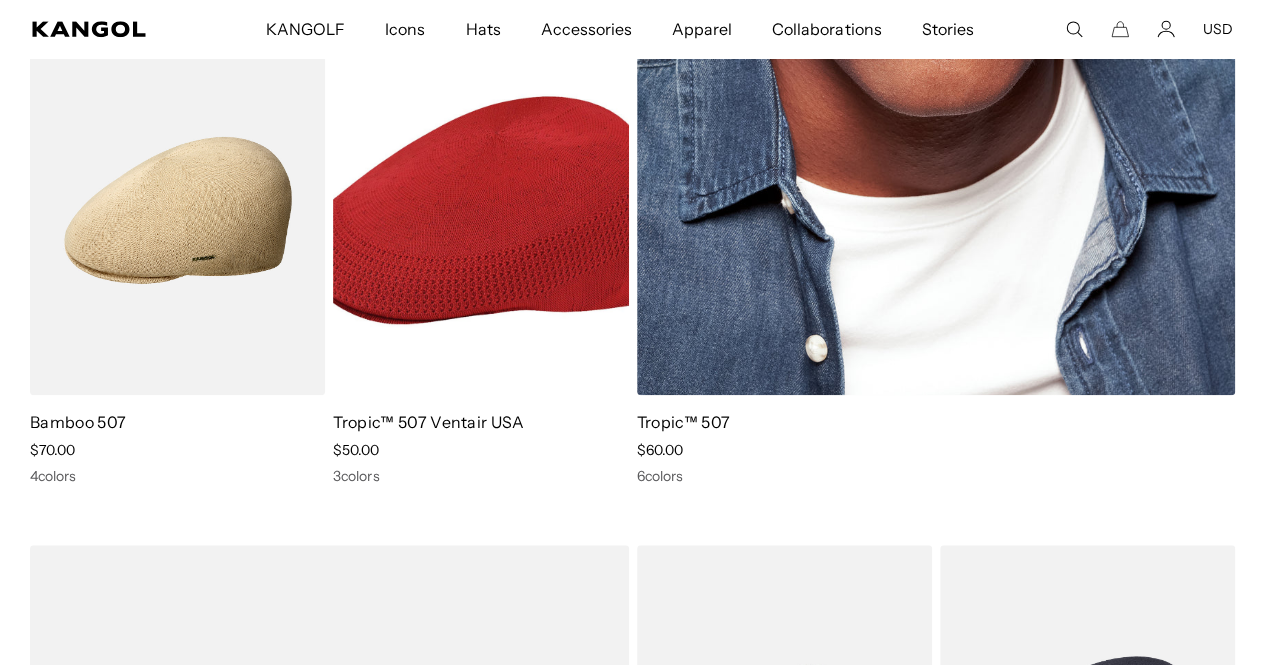 scroll, scrollTop: 689, scrollLeft: 0, axis: vertical 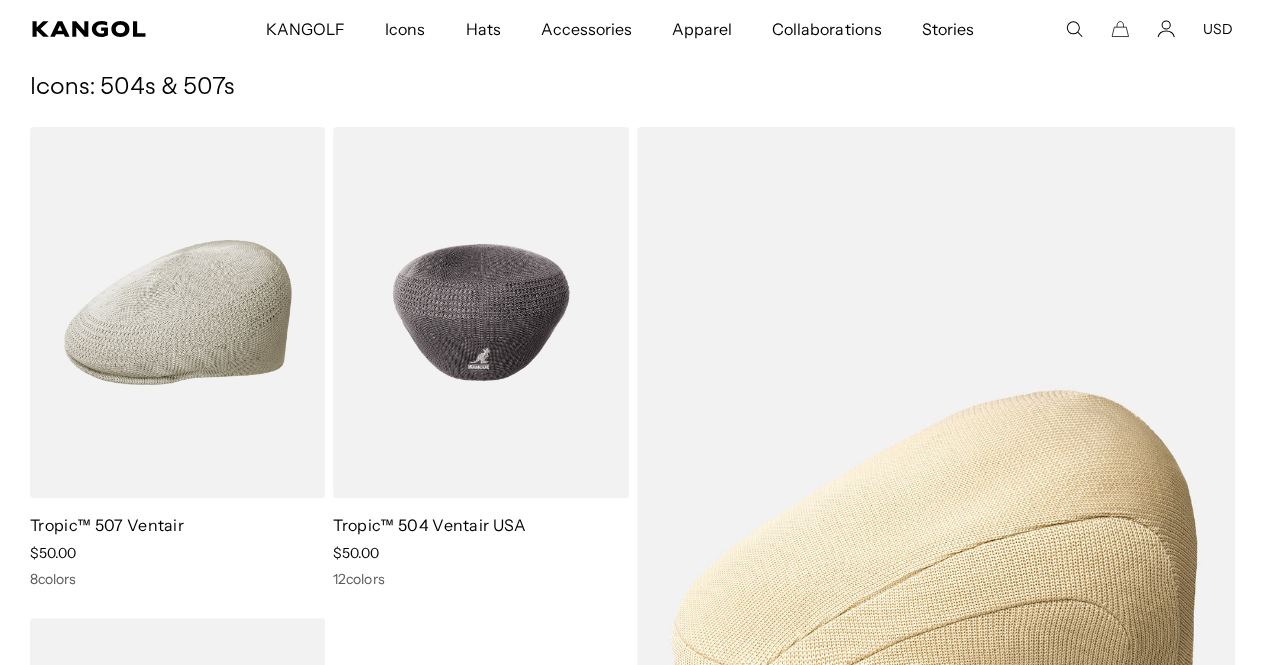 click at bounding box center [480, 312] 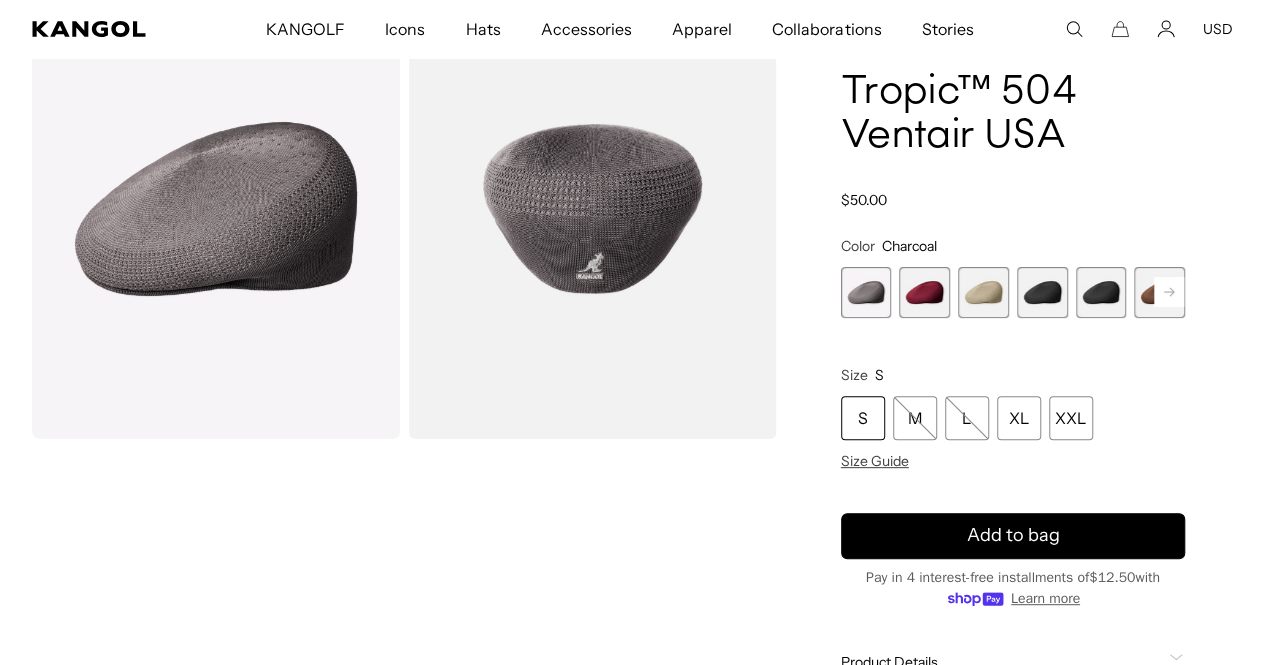 scroll, scrollTop: 153, scrollLeft: 0, axis: vertical 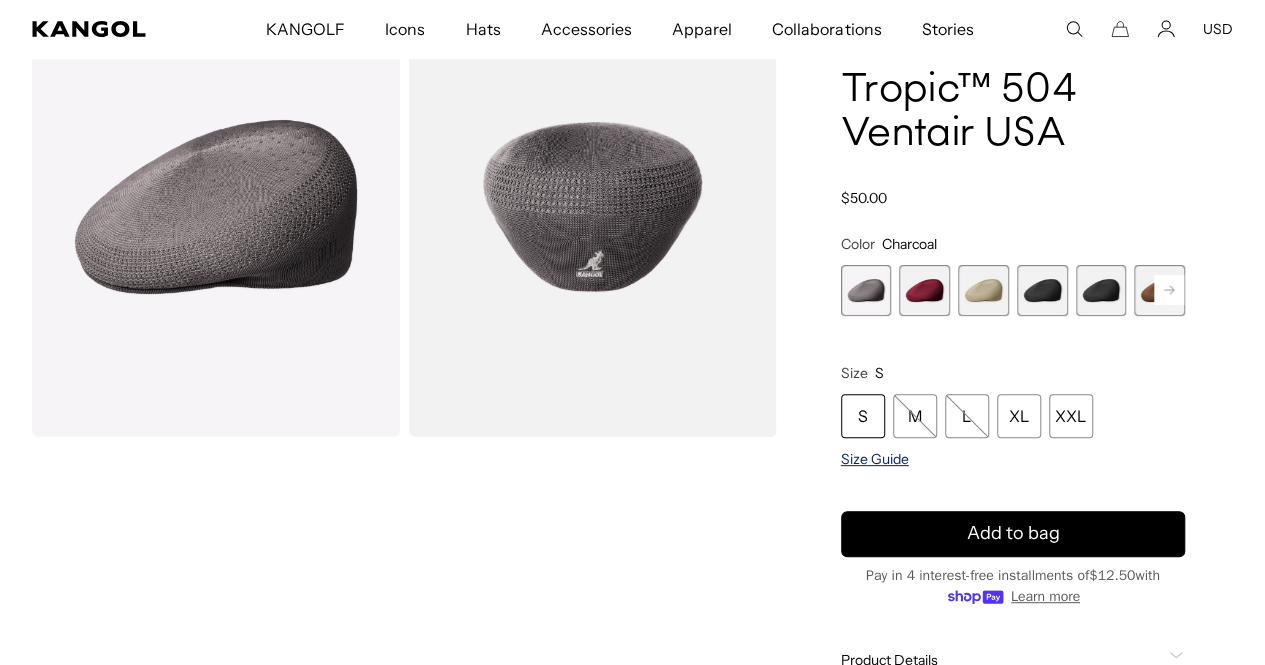 click on "Size Guide" at bounding box center [875, 459] 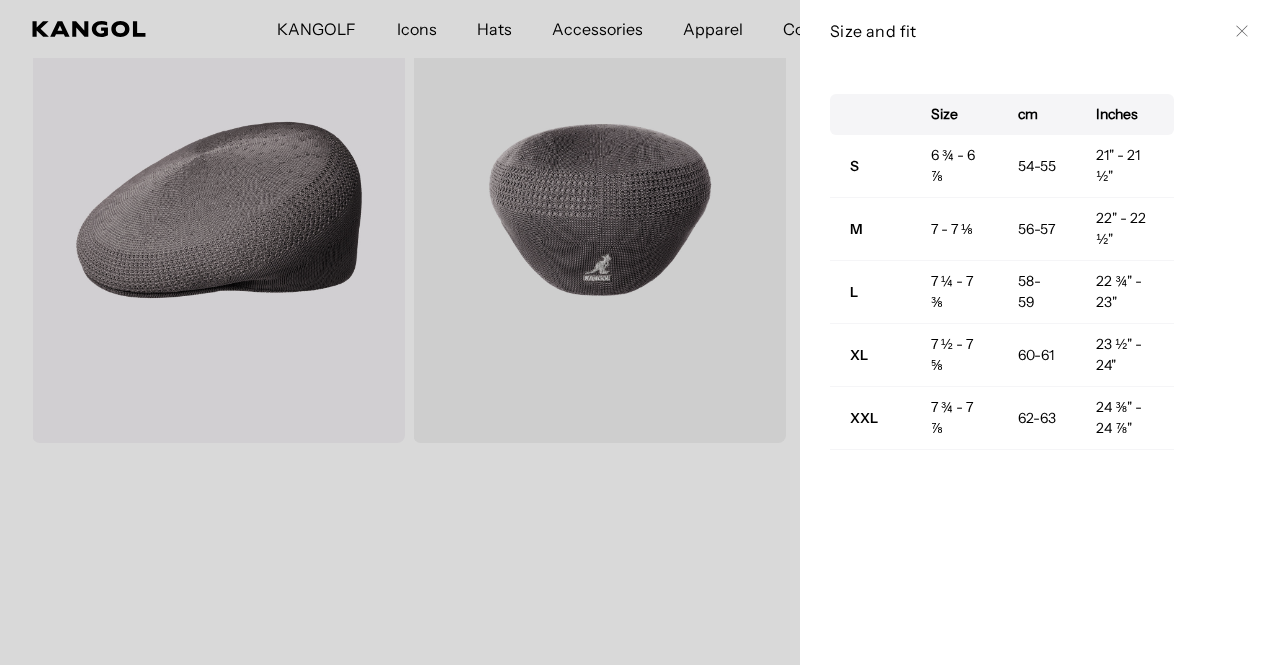 scroll, scrollTop: 0, scrollLeft: 412, axis: horizontal 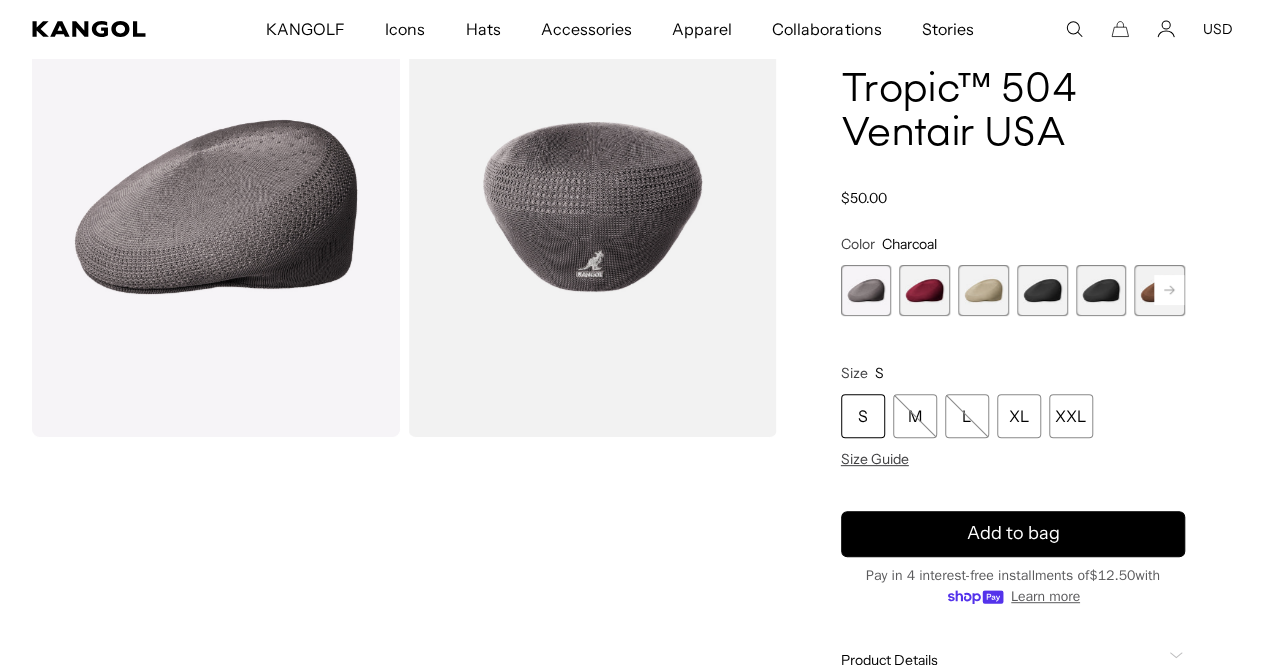 click at bounding box center [1042, 290] 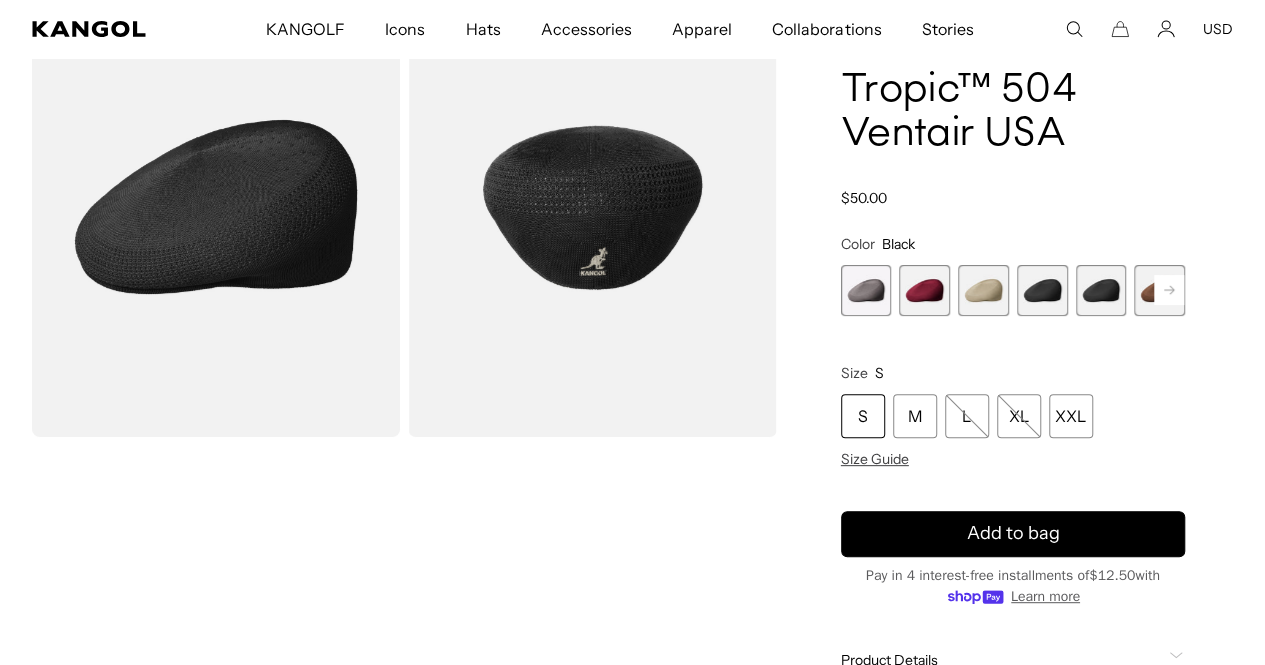 scroll, scrollTop: 0, scrollLeft: 412, axis: horizontal 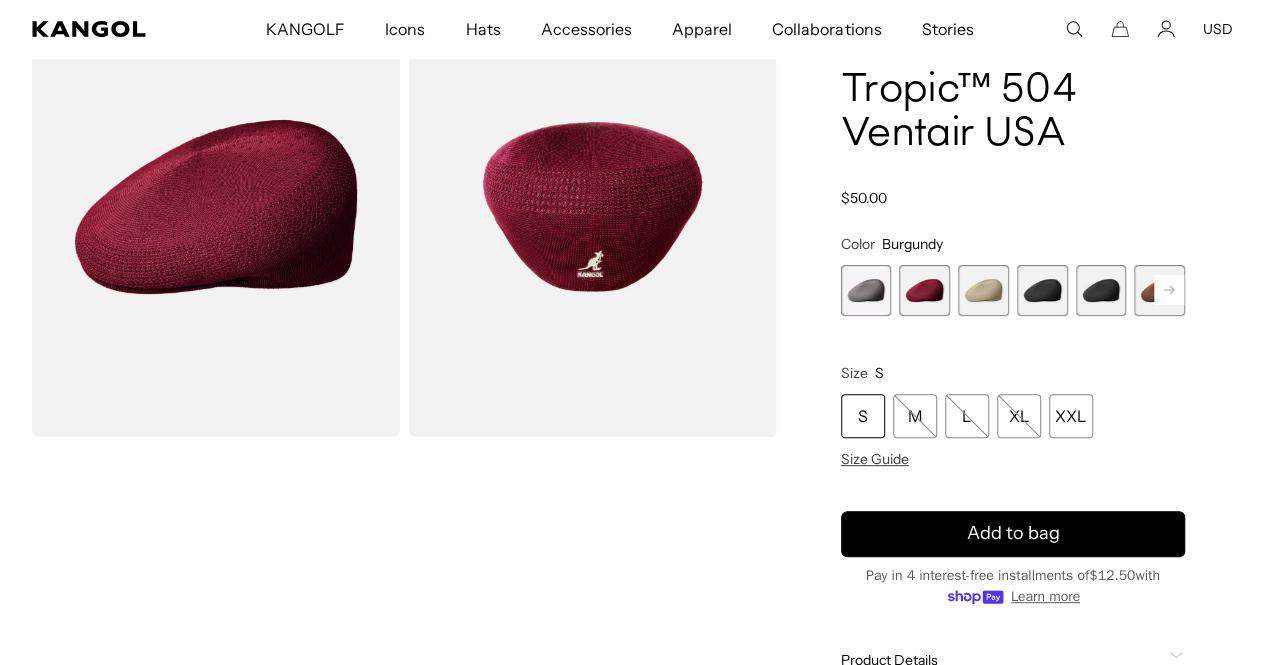 click at bounding box center [1101, 290] 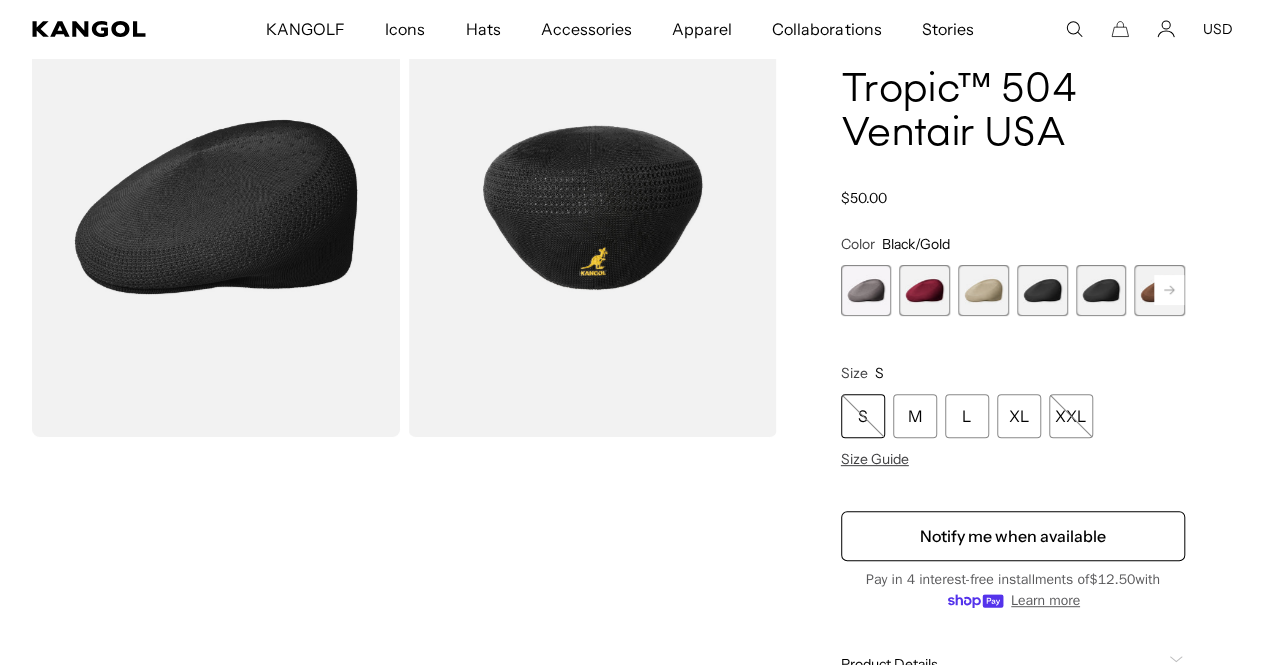click 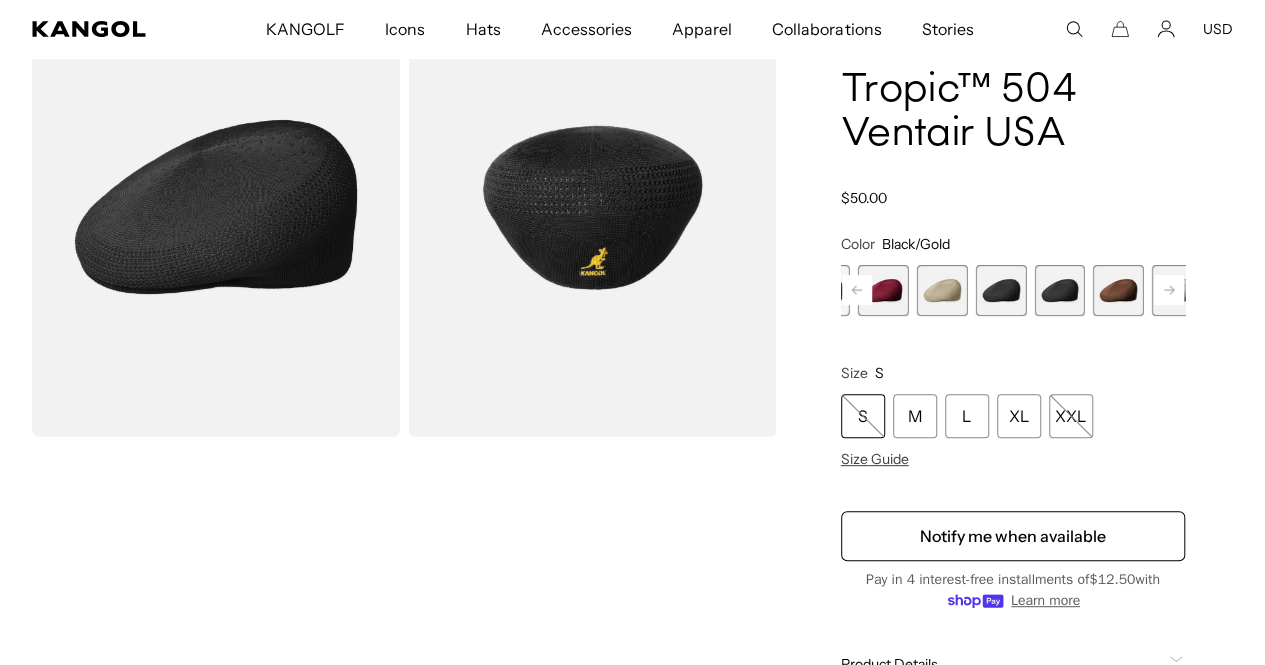 scroll, scrollTop: 0, scrollLeft: 412, axis: horizontal 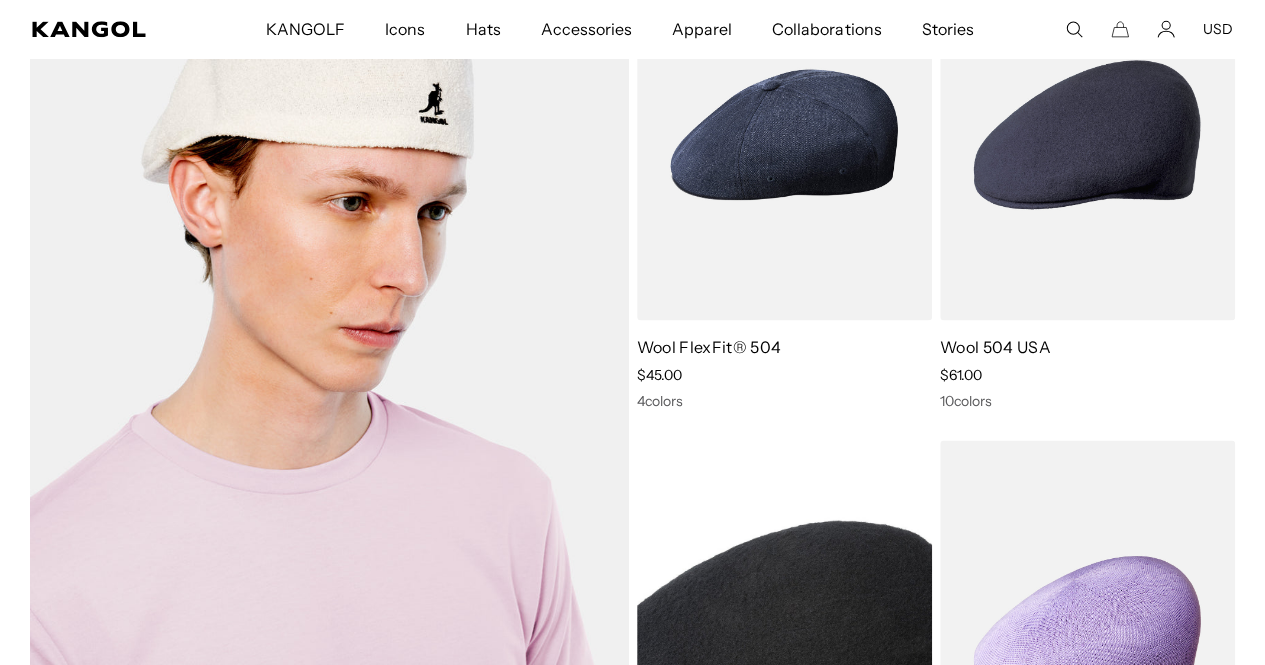 click at bounding box center [329, 379] 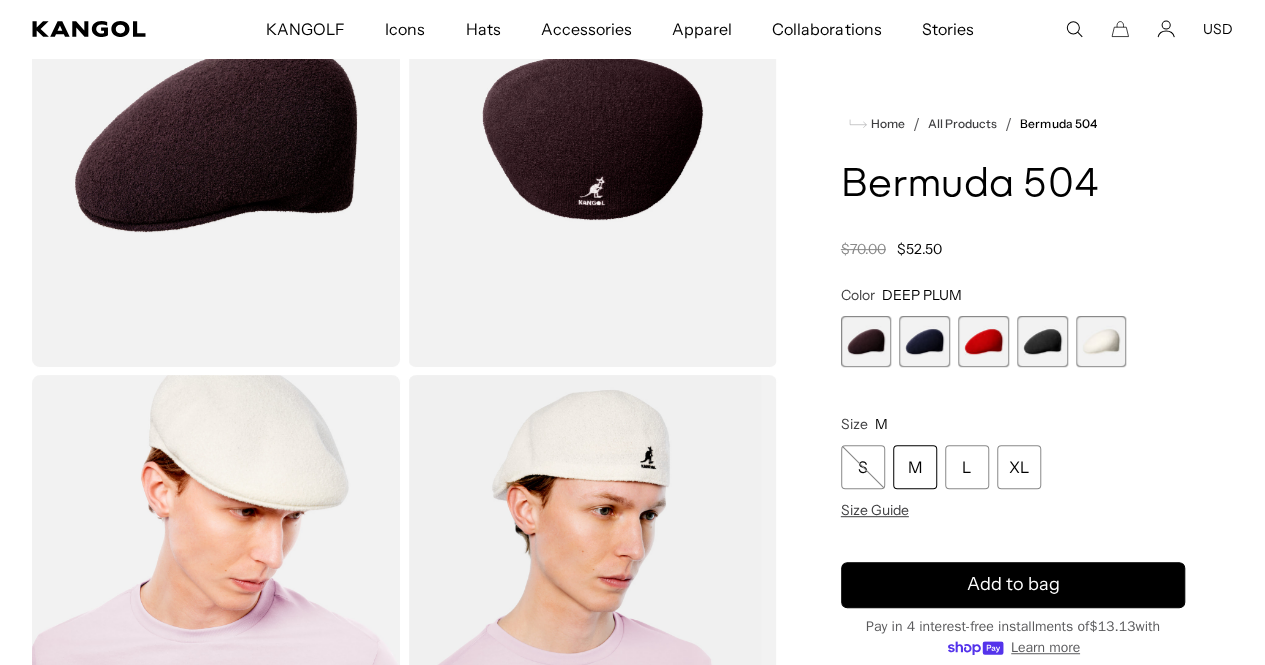 scroll, scrollTop: 224, scrollLeft: 0, axis: vertical 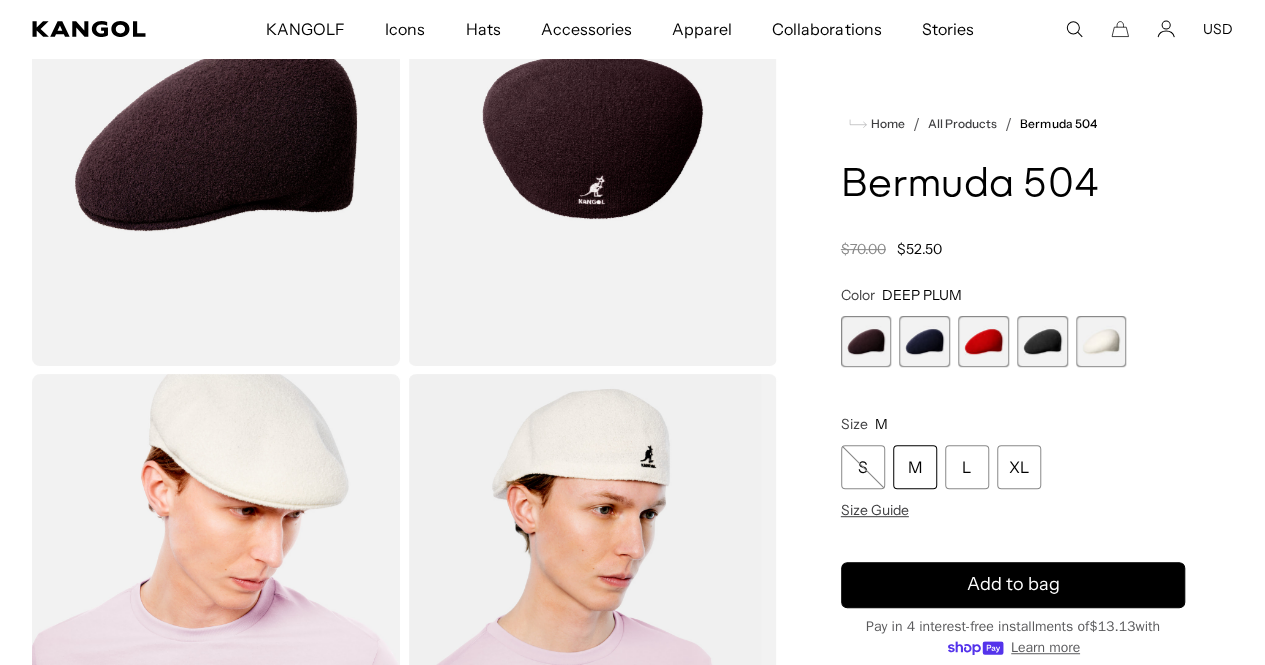 click at bounding box center (866, 341) 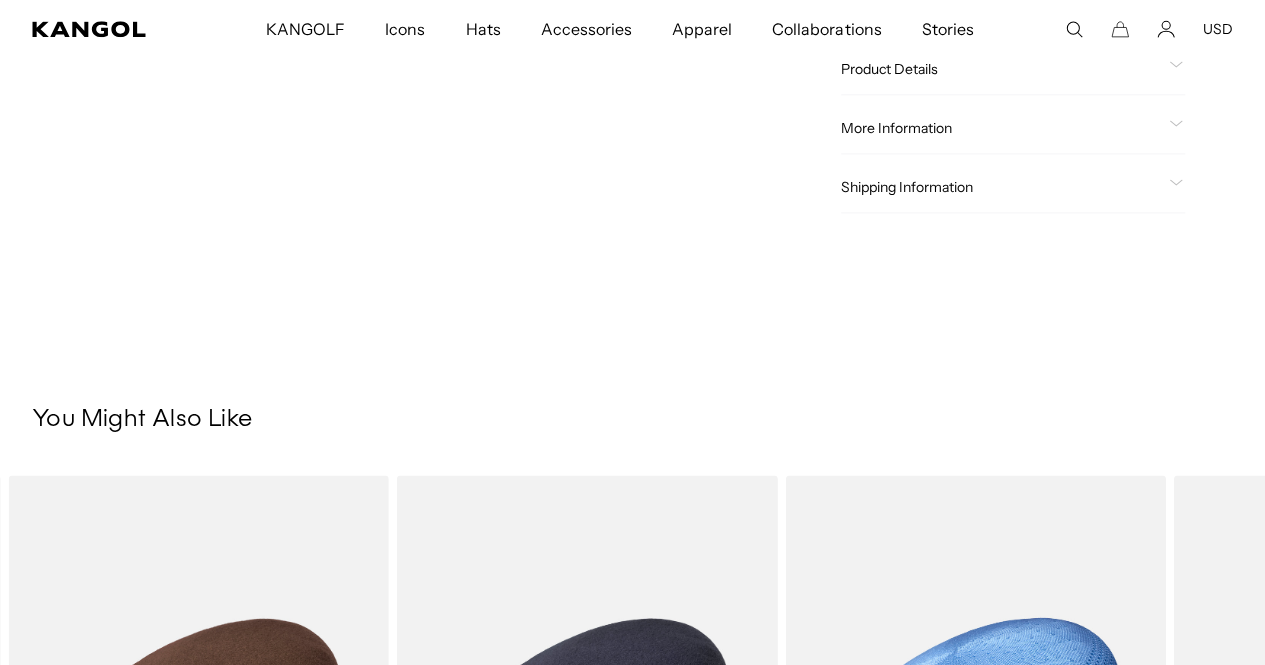 scroll, scrollTop: 640, scrollLeft: 0, axis: vertical 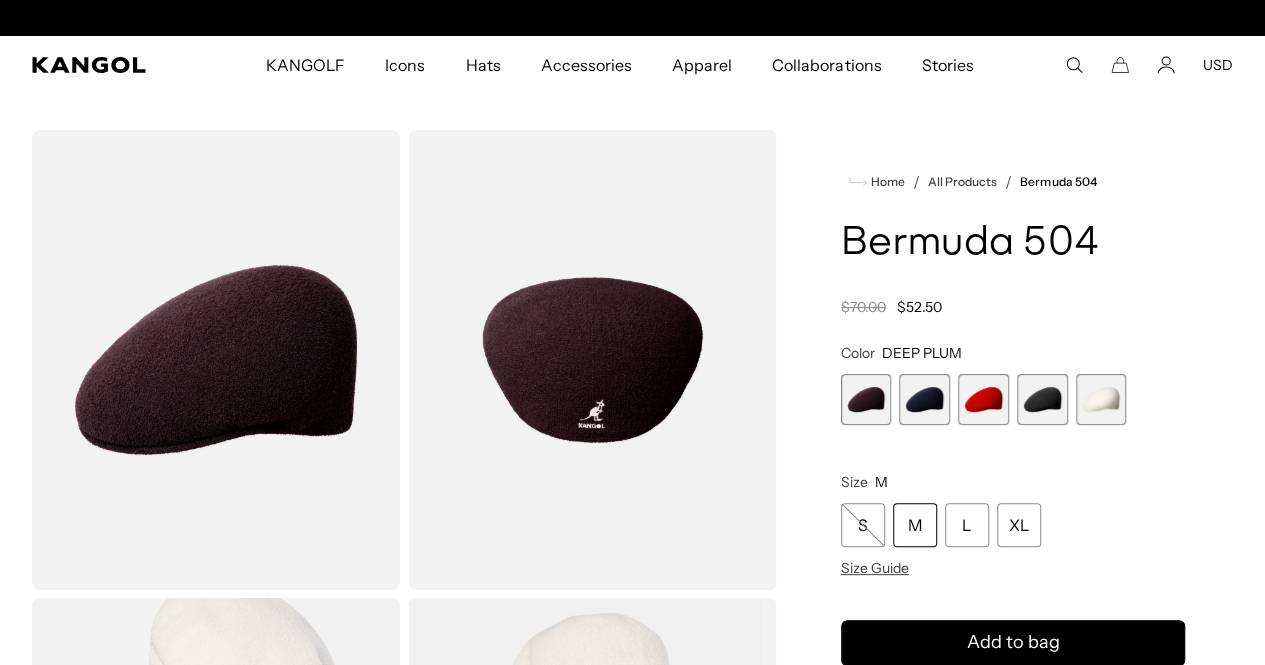 click at bounding box center (983, 399) 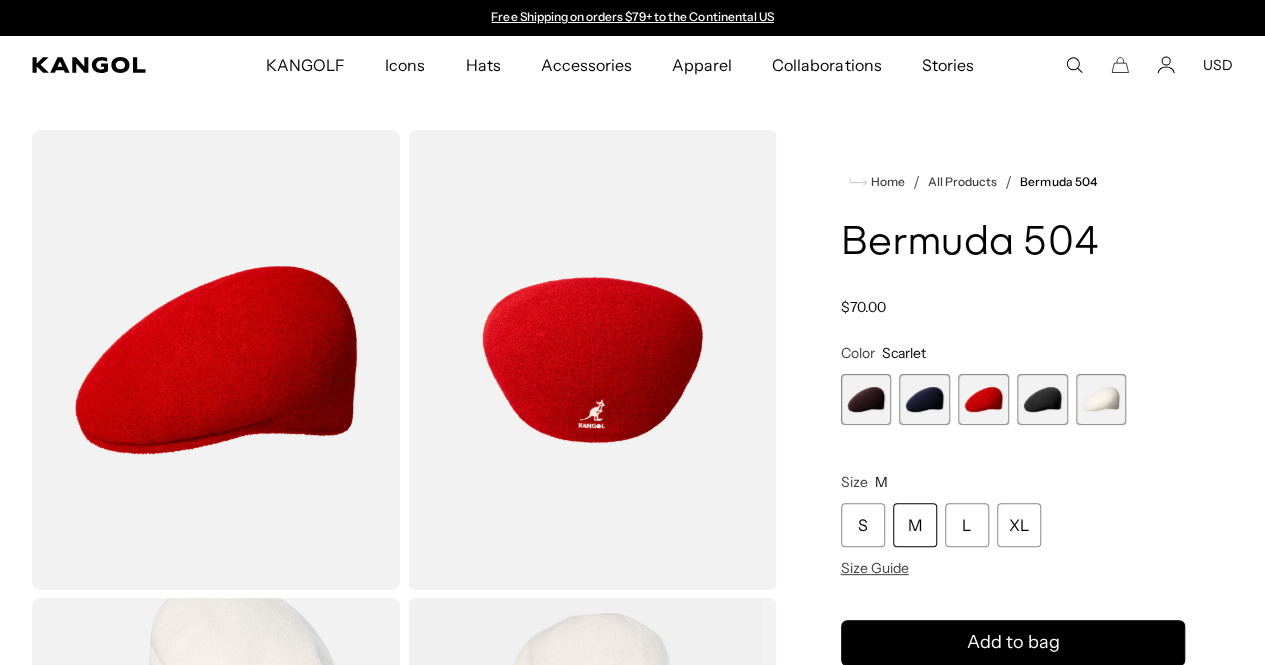 click at bounding box center [924, 399] 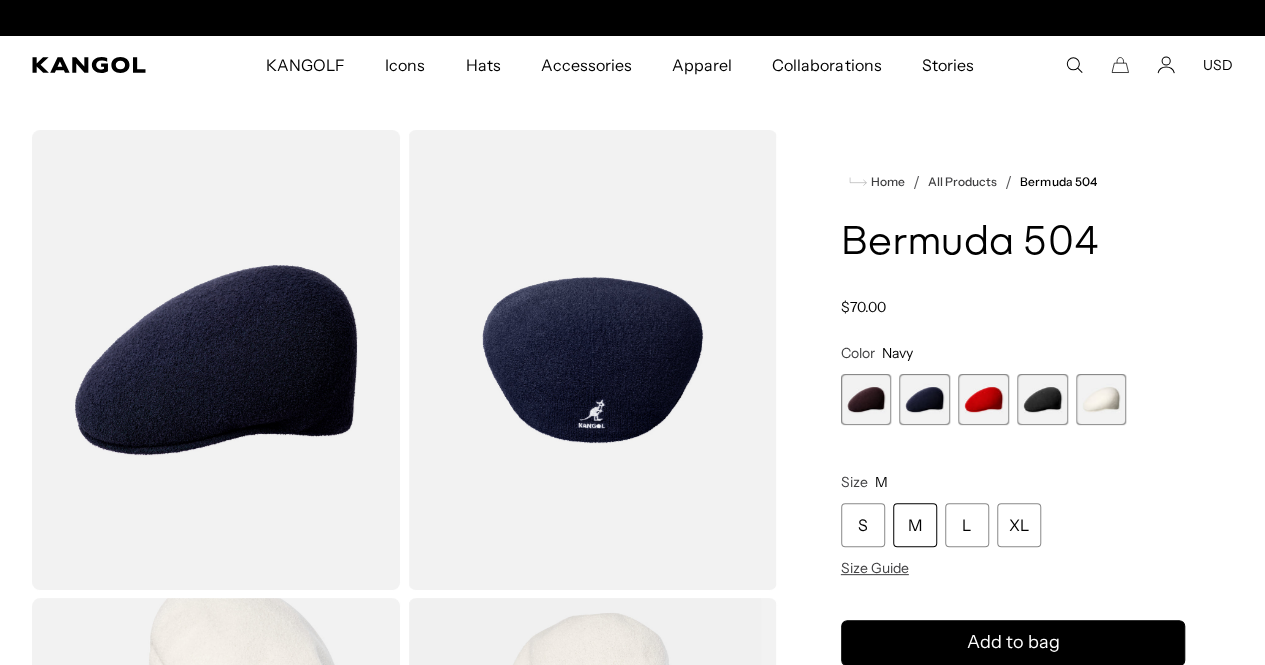 scroll, scrollTop: 0, scrollLeft: 412, axis: horizontal 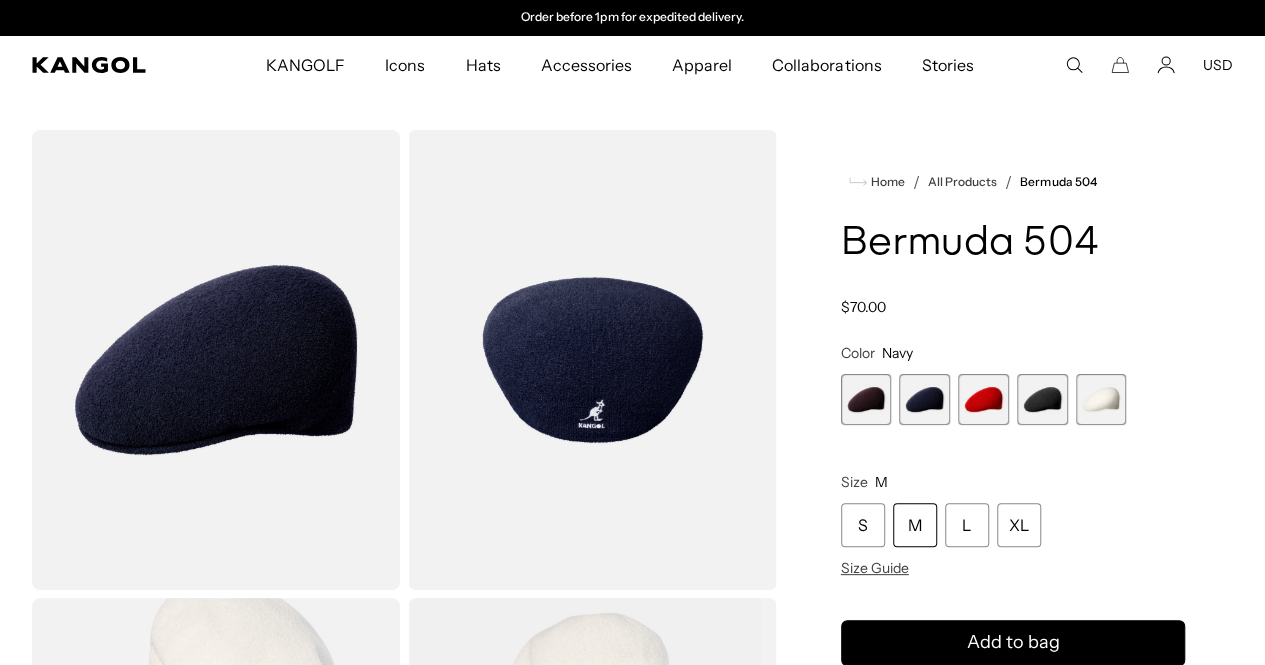 click at bounding box center [1101, 399] 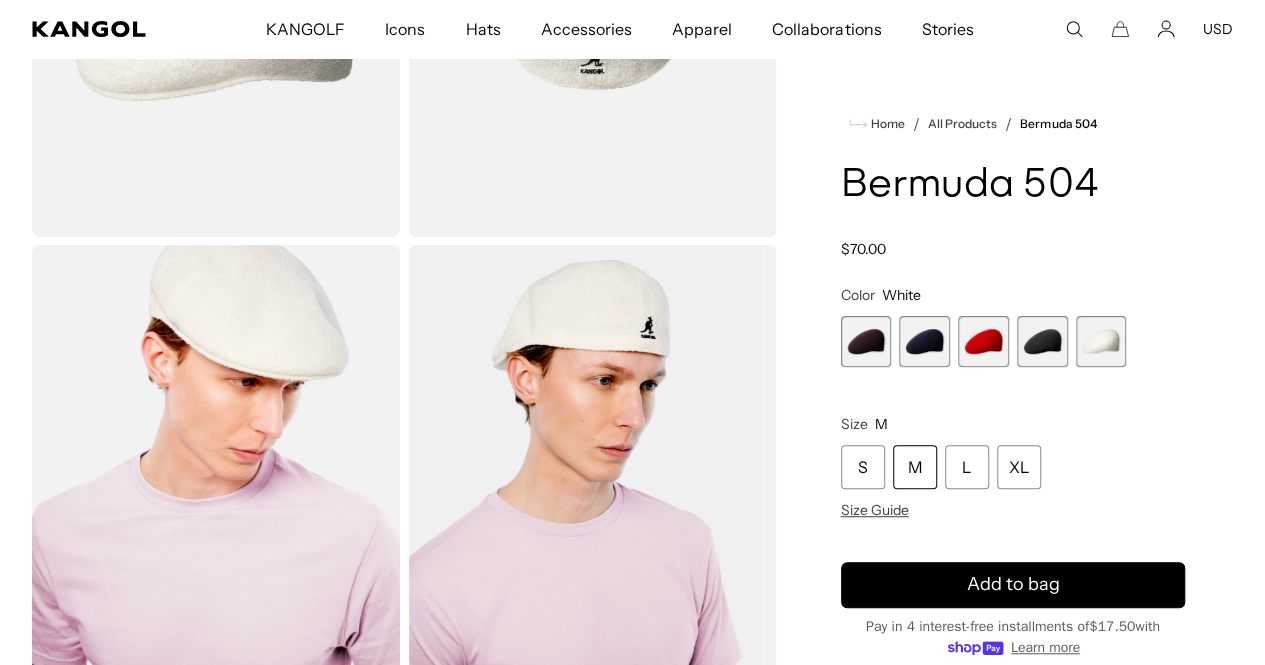 scroll, scrollTop: 373, scrollLeft: 0, axis: vertical 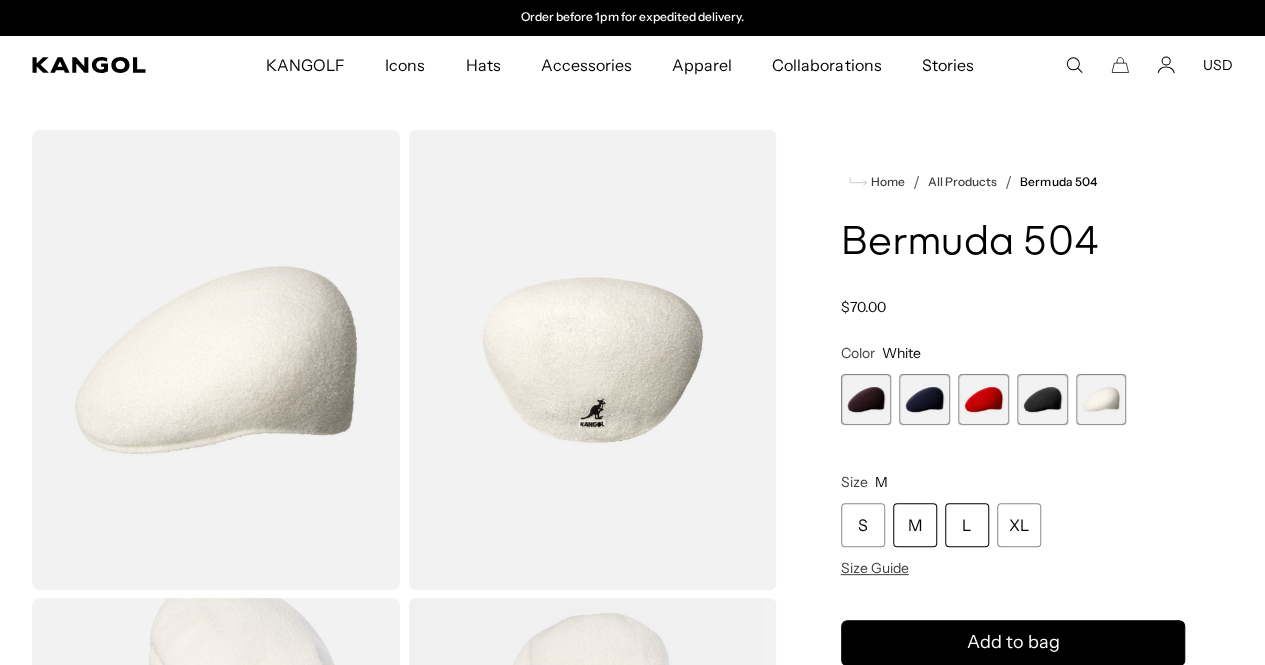 click on "L" at bounding box center (967, 525) 